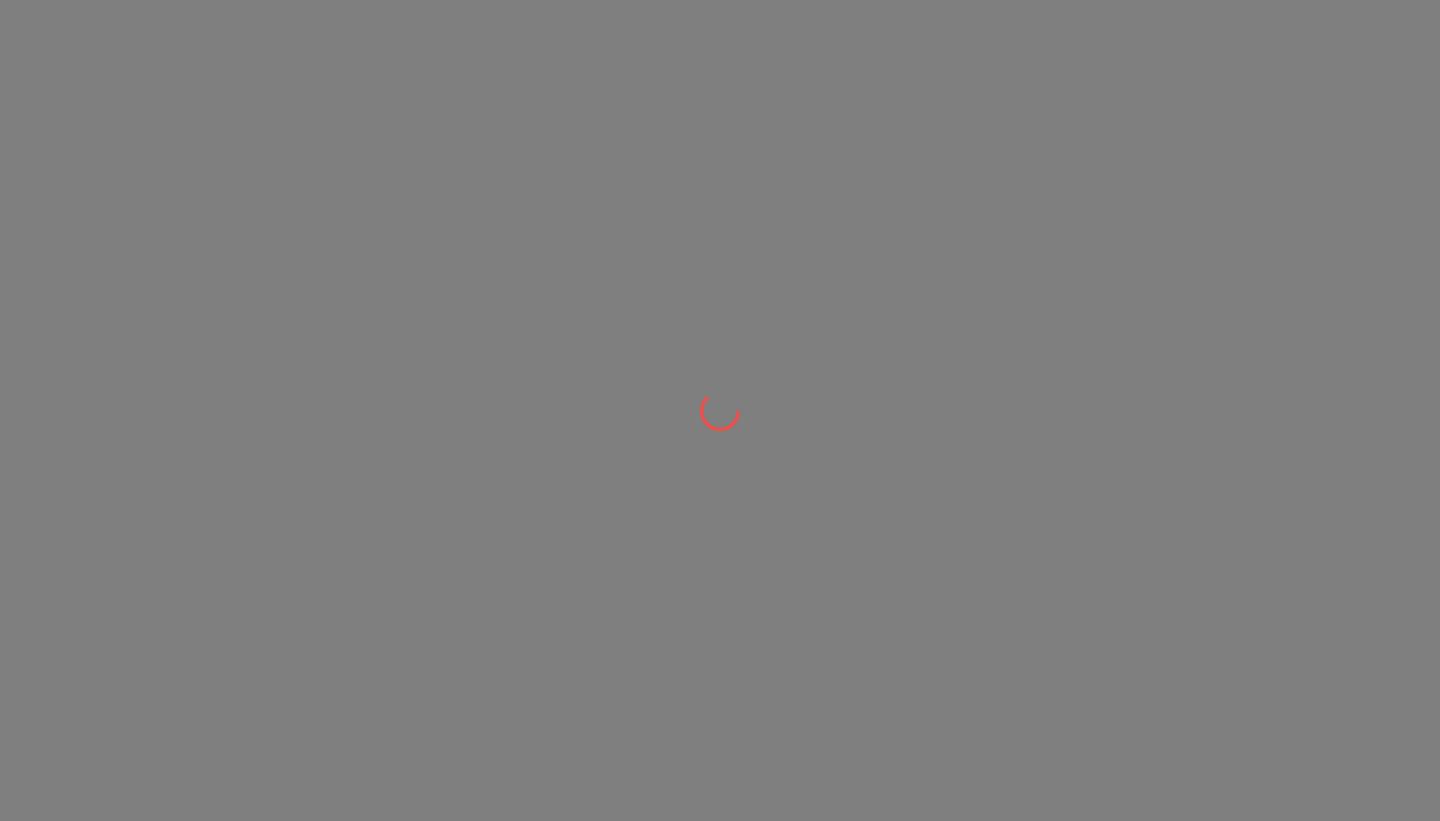 scroll, scrollTop: 0, scrollLeft: 0, axis: both 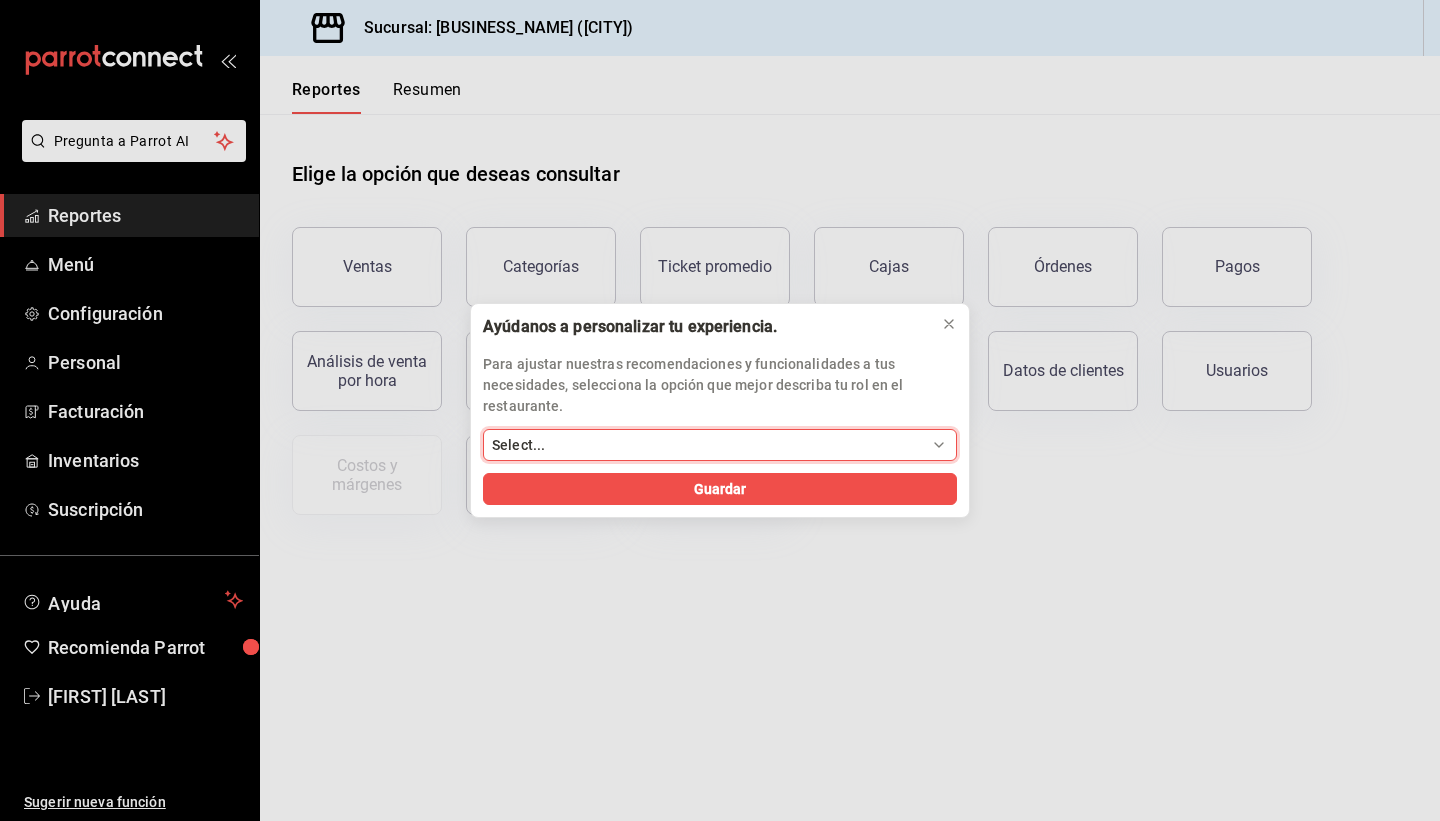 click on "Select... Dueño Administrador Gerente Cajero Mesero Chef Cocina Colaboradores Sistemas" at bounding box center [720, 445] 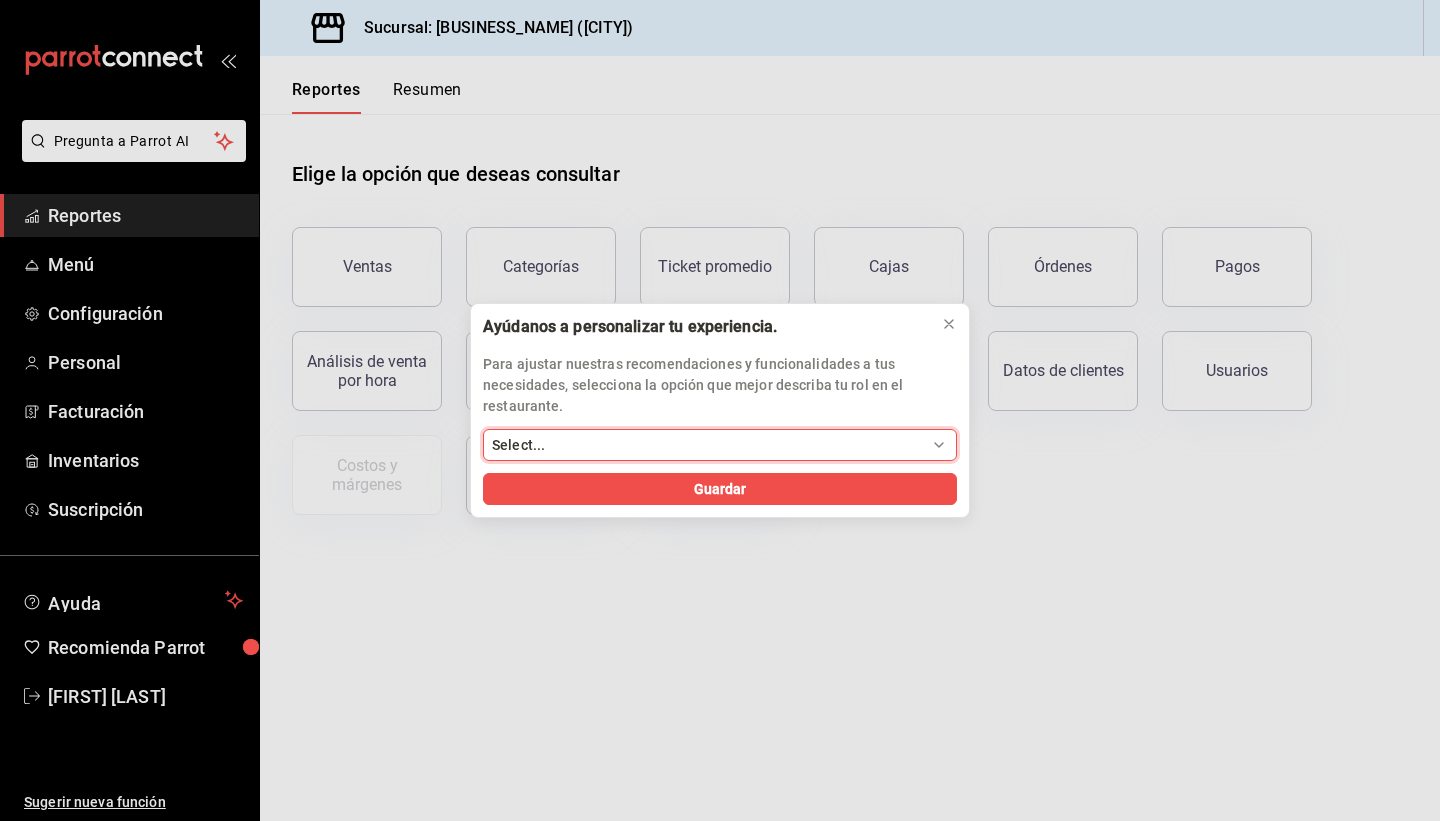 select on "Dueño" 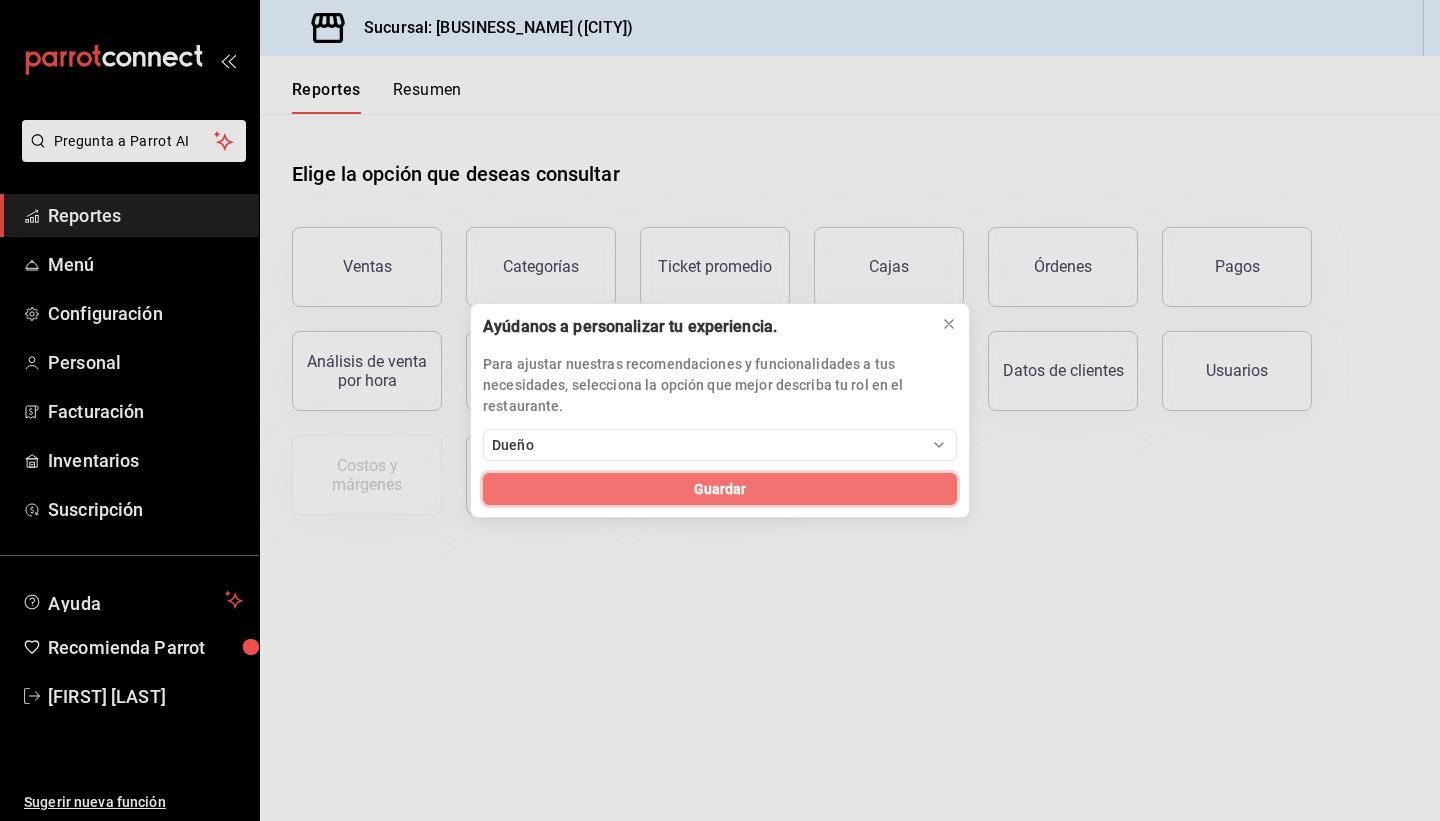 click on "Guardar" at bounding box center [720, 489] 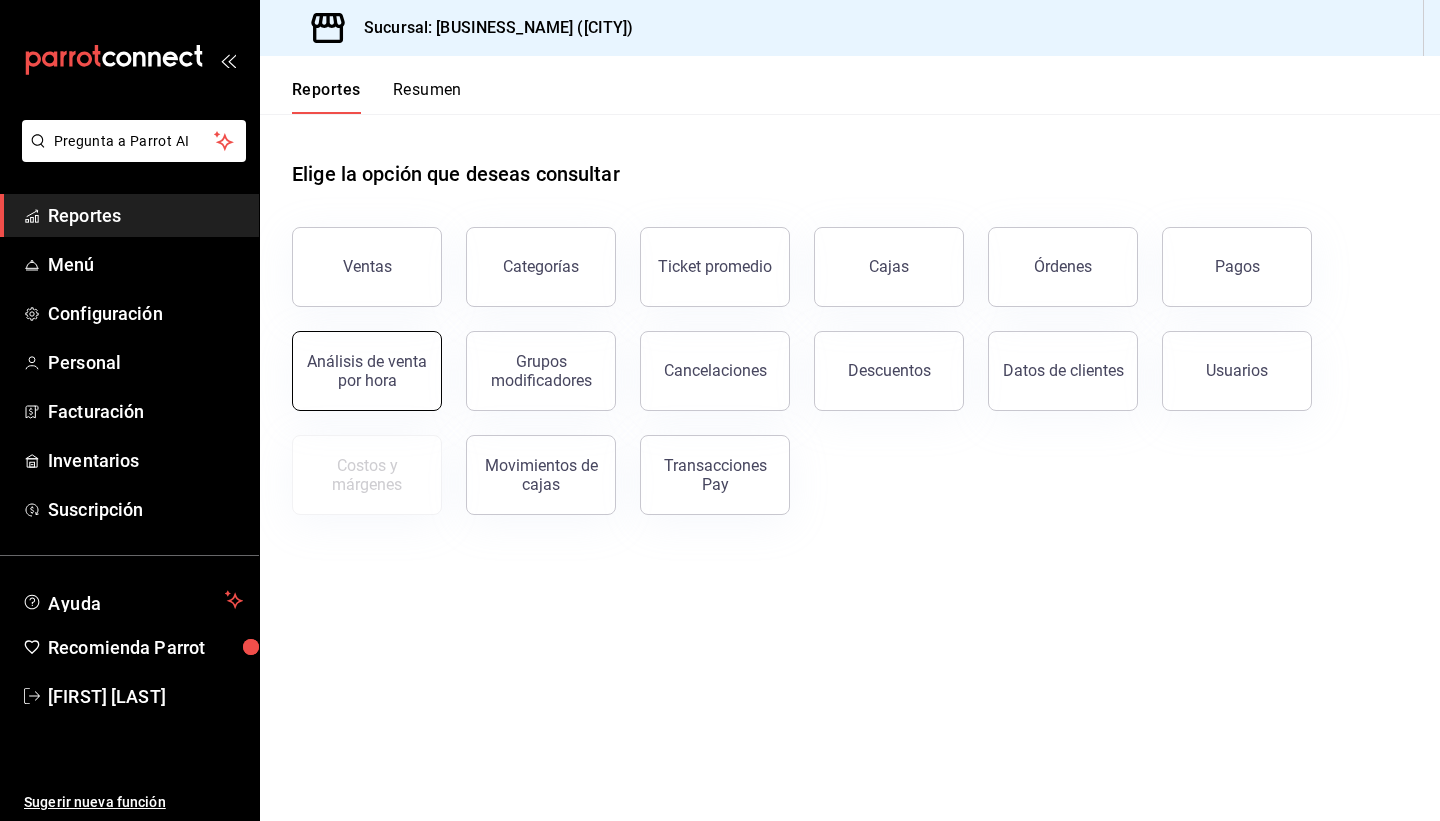 click on "Análisis de venta por hora" at bounding box center [367, 371] 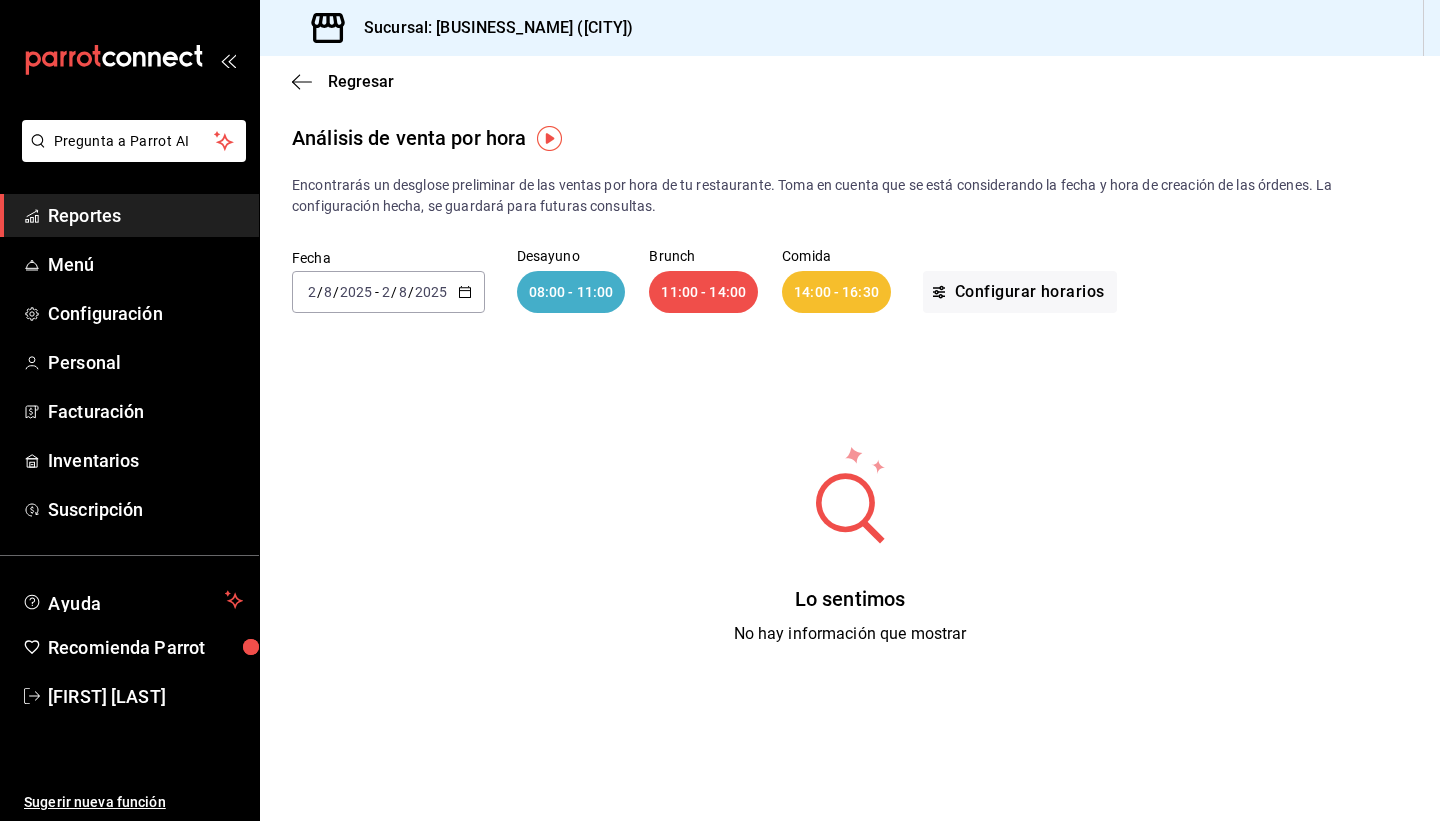 click on "2025" at bounding box center (431, 292) 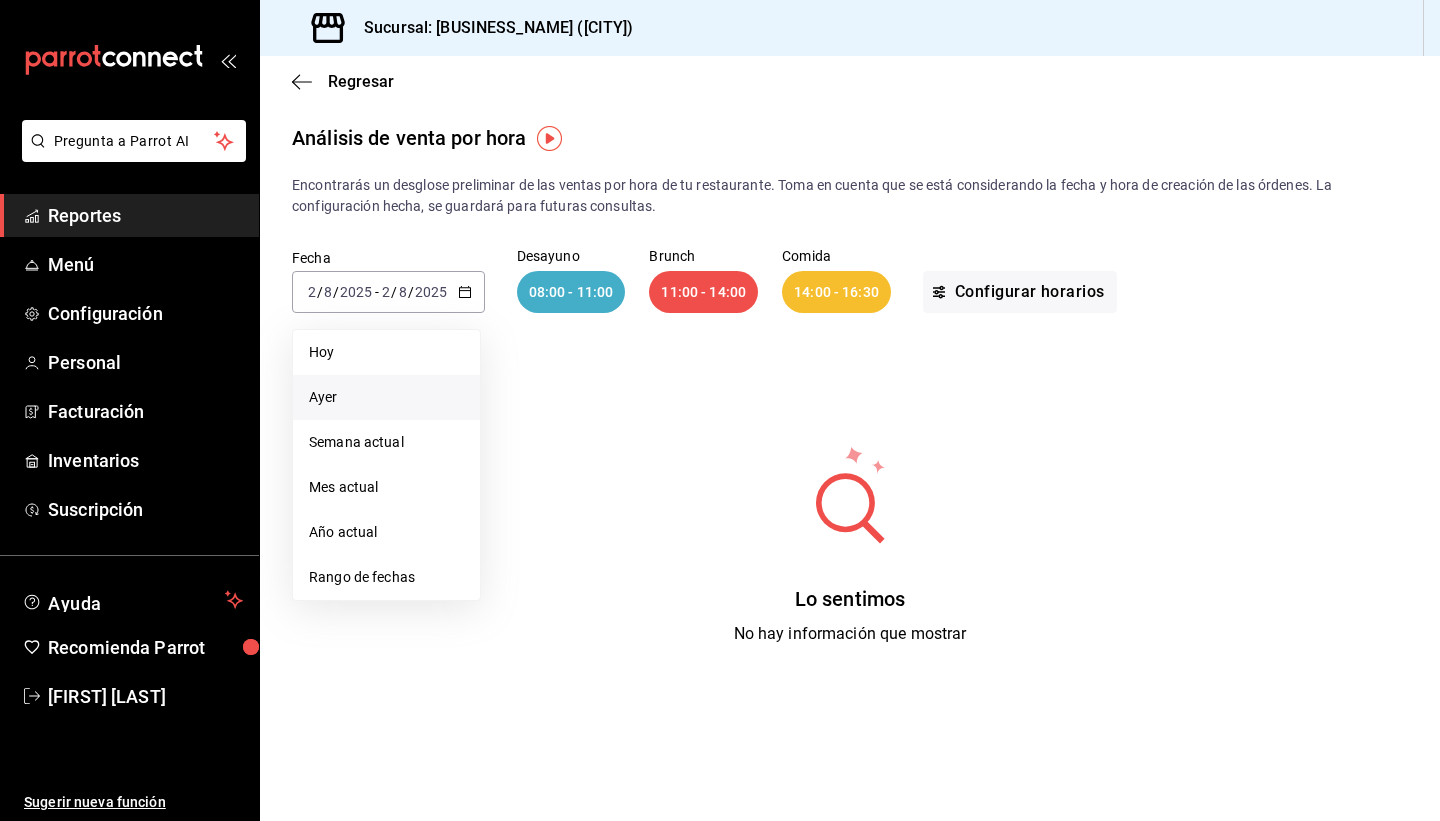 click on "Ayer" at bounding box center (386, 397) 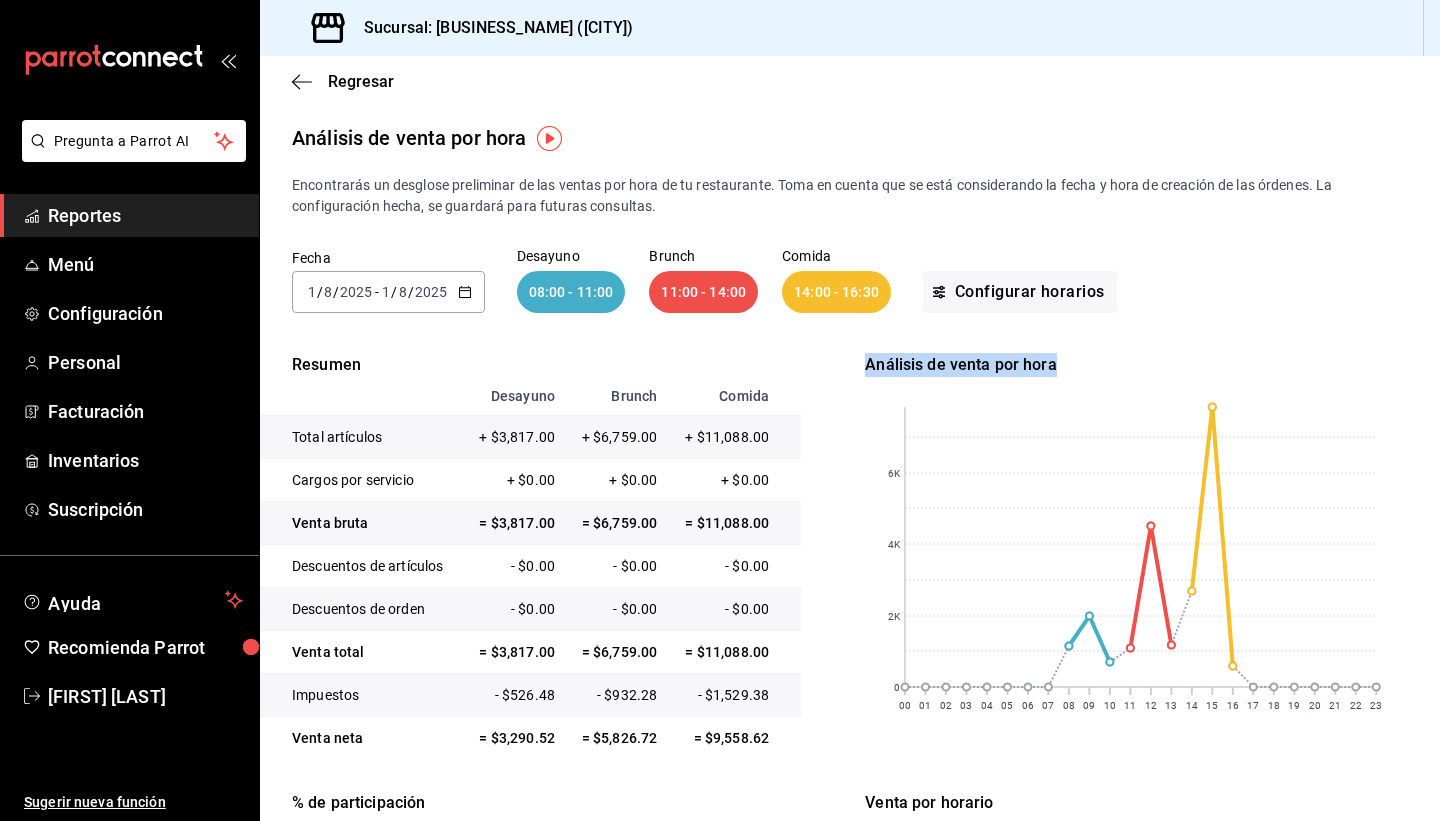 drag, startPoint x: 1433, startPoint y: 347, endPoint x: 1437, endPoint y: 367, distance: 20.396078 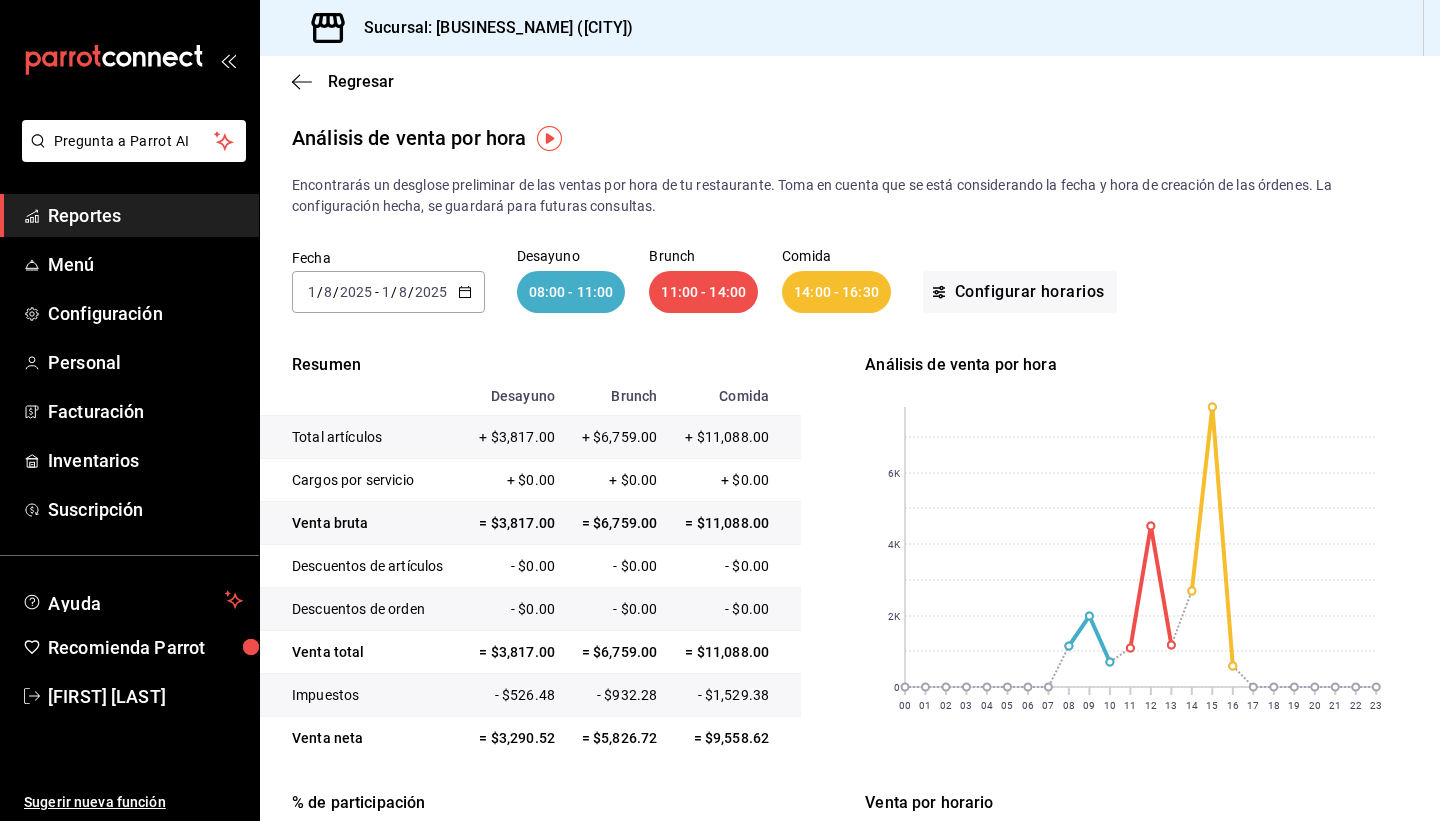 click on "Fecha [DATE] / [DATE] - [DATE] / [DATE] Desayuno [TIME] - [TIME] Brunch [TIME] - [TIME] Comida [TIME] - [TIME] Configurar horarios" at bounding box center (850, 281) 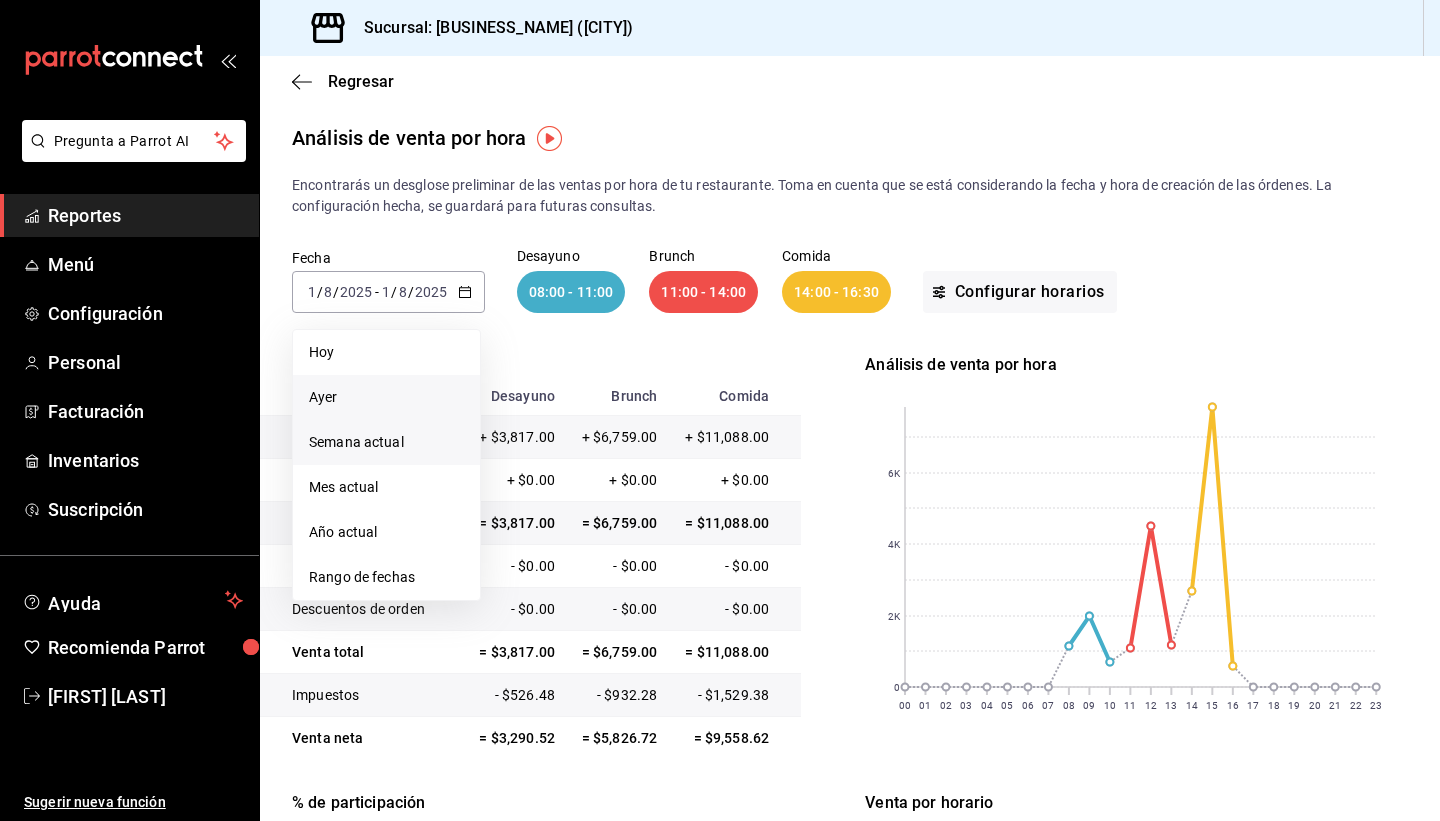 click on "Semana actual" at bounding box center [386, 442] 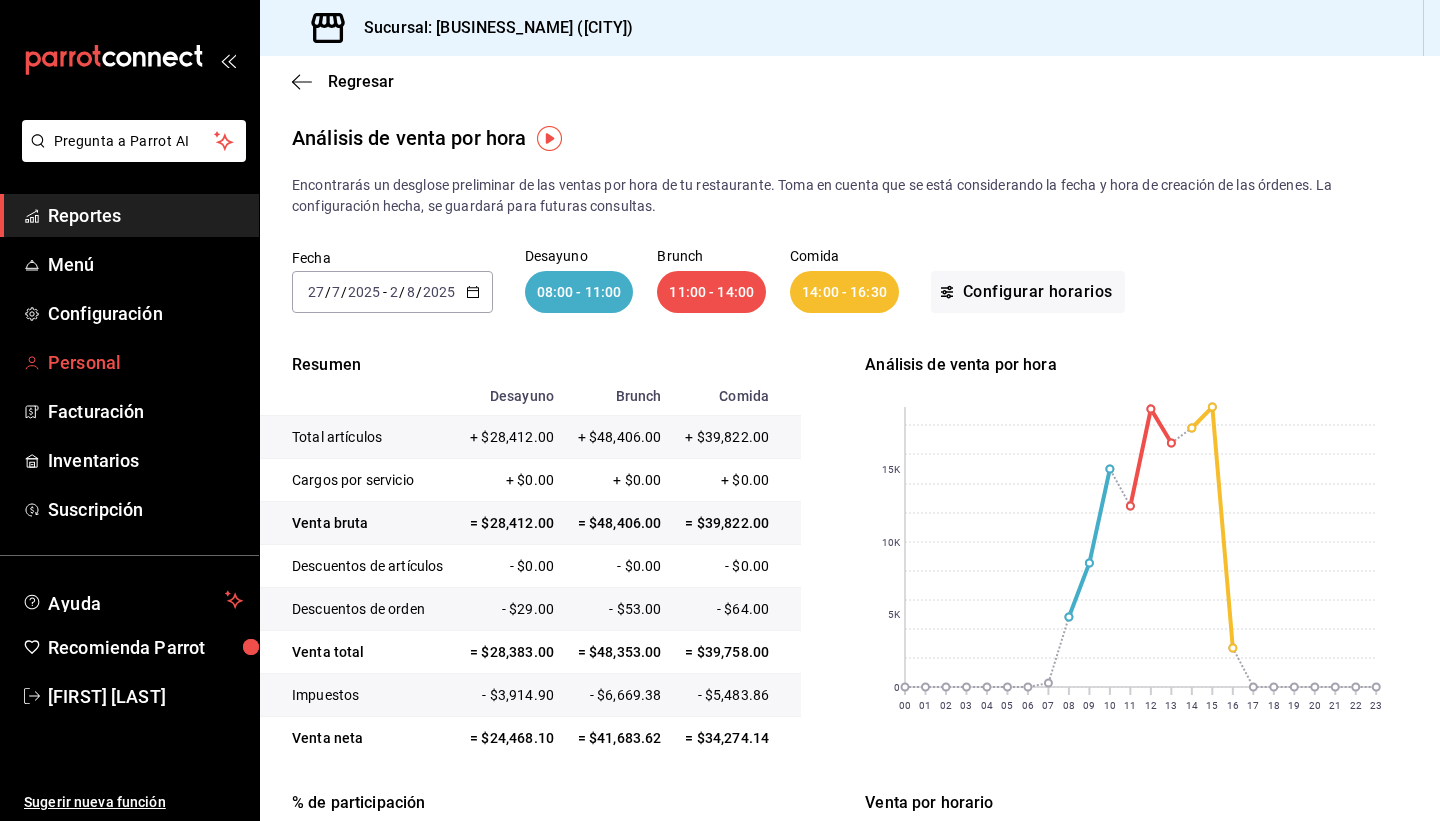 click on "Personal" at bounding box center [145, 362] 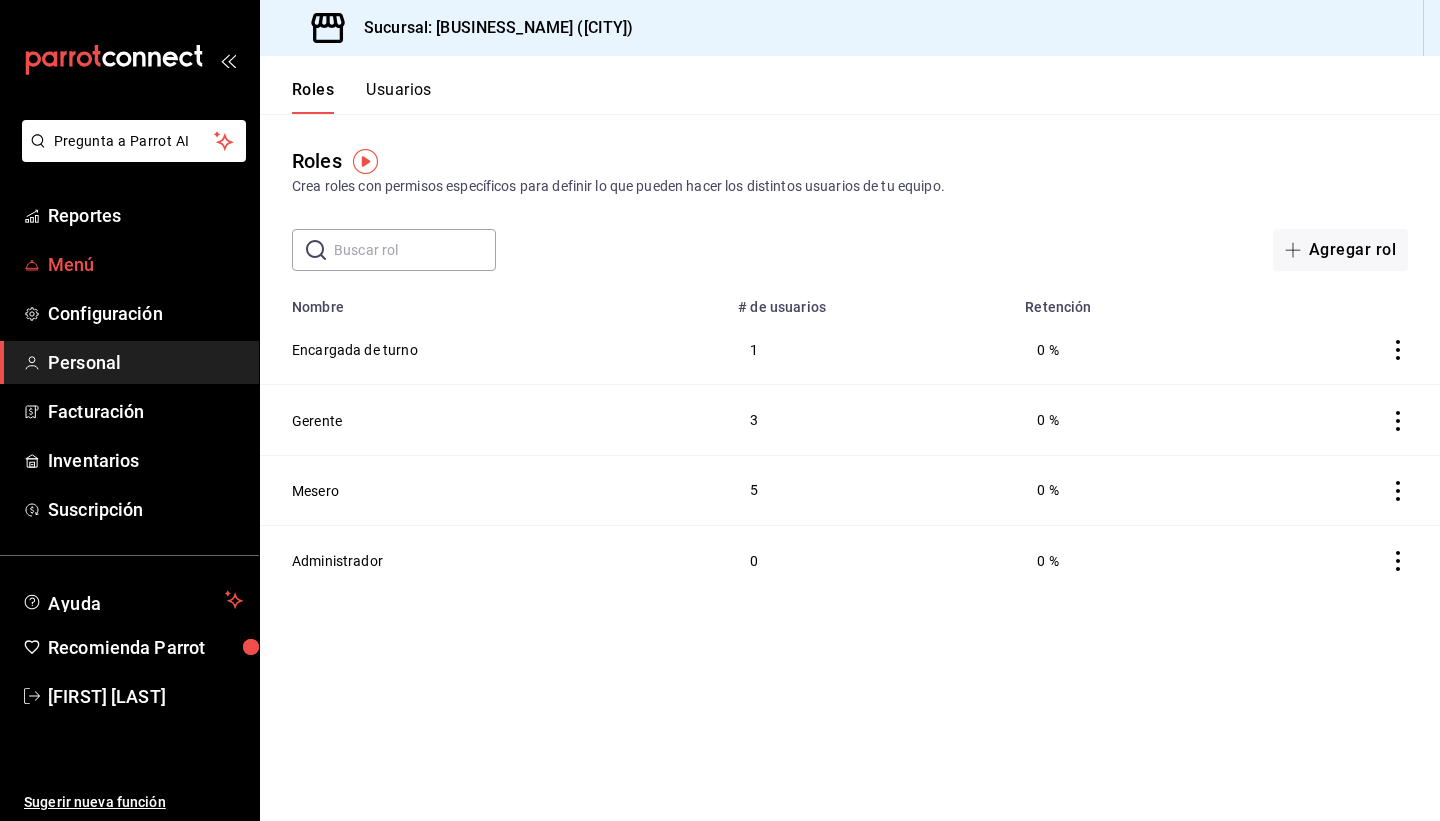 click on "Menú" at bounding box center (145, 264) 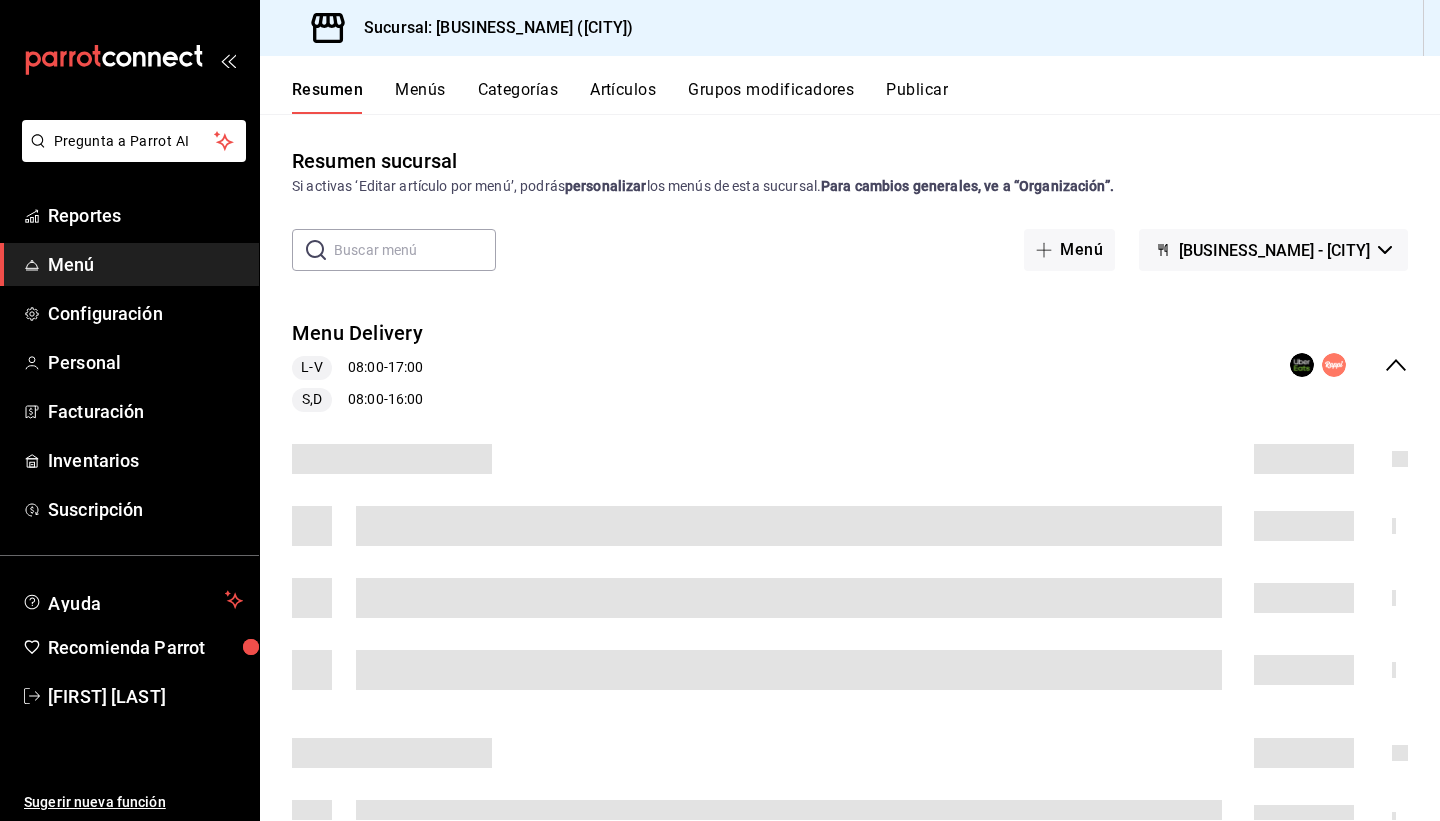 click on "Menús" at bounding box center (420, 97) 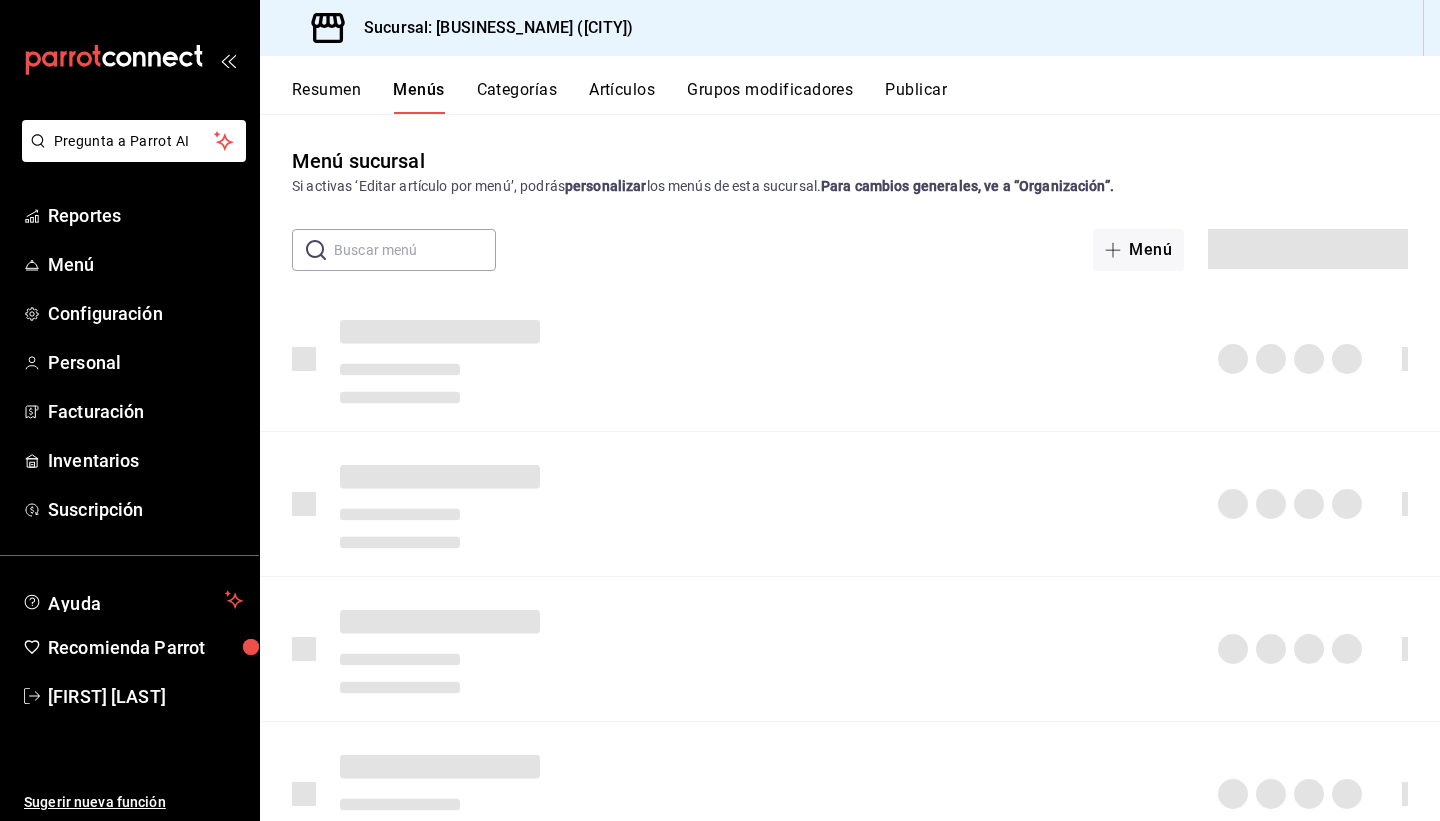 click on "Menús" at bounding box center (418, 97) 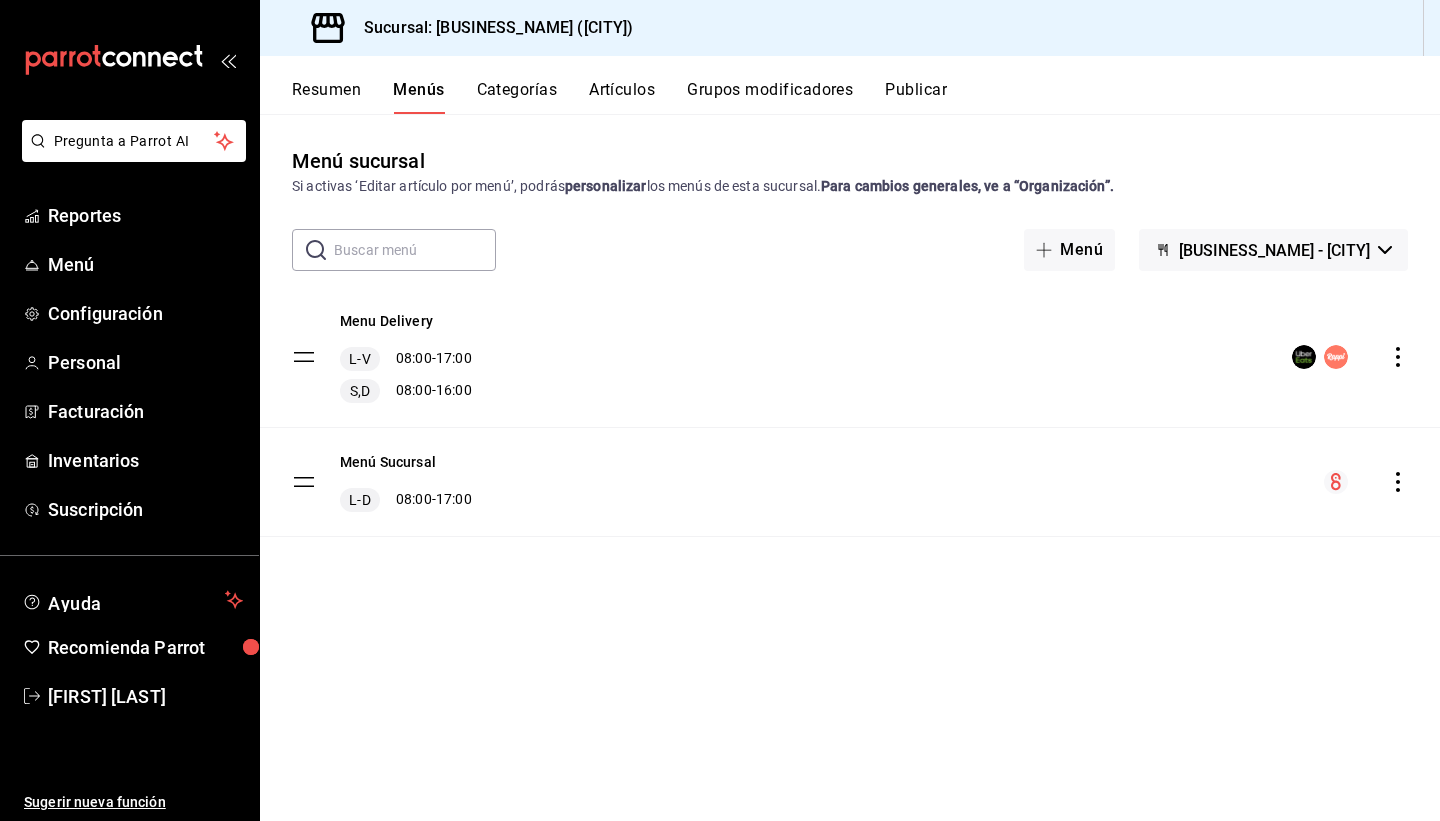 click on "Categorías" at bounding box center (517, 97) 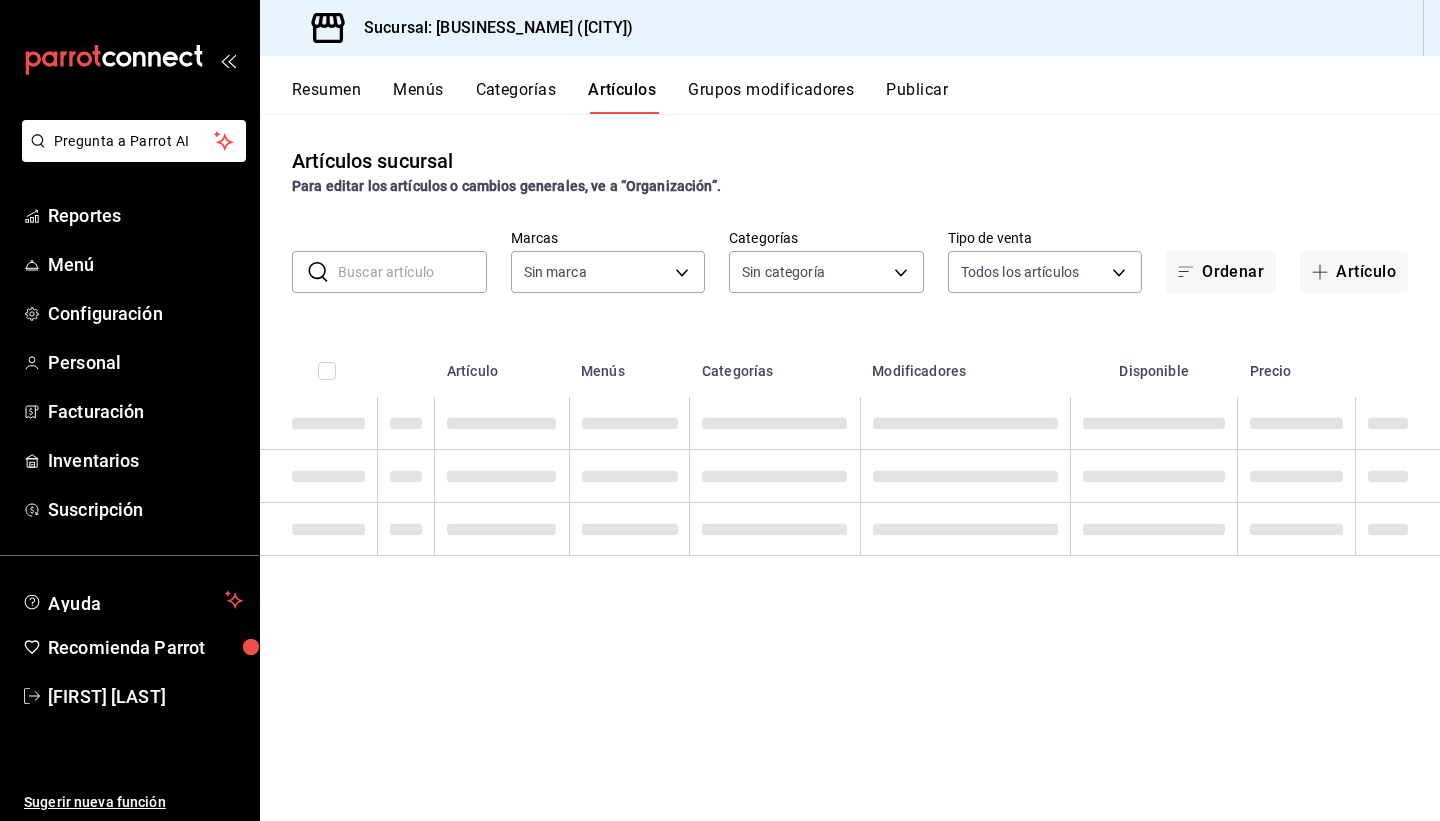click on "Grupos modificadores" at bounding box center (771, 97) 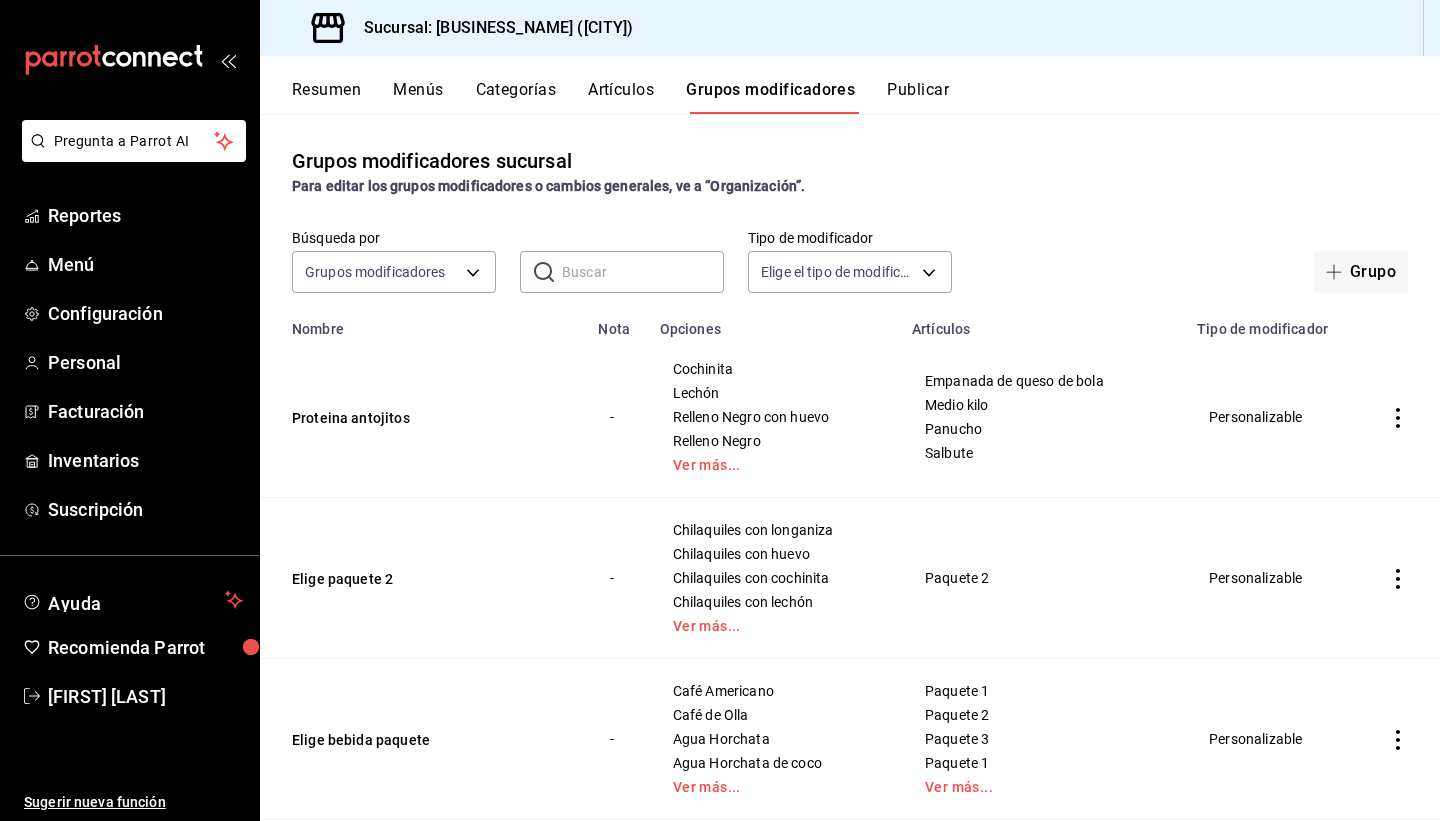 drag, startPoint x: 1439, startPoint y: 210, endPoint x: 1439, endPoint y: 261, distance: 51 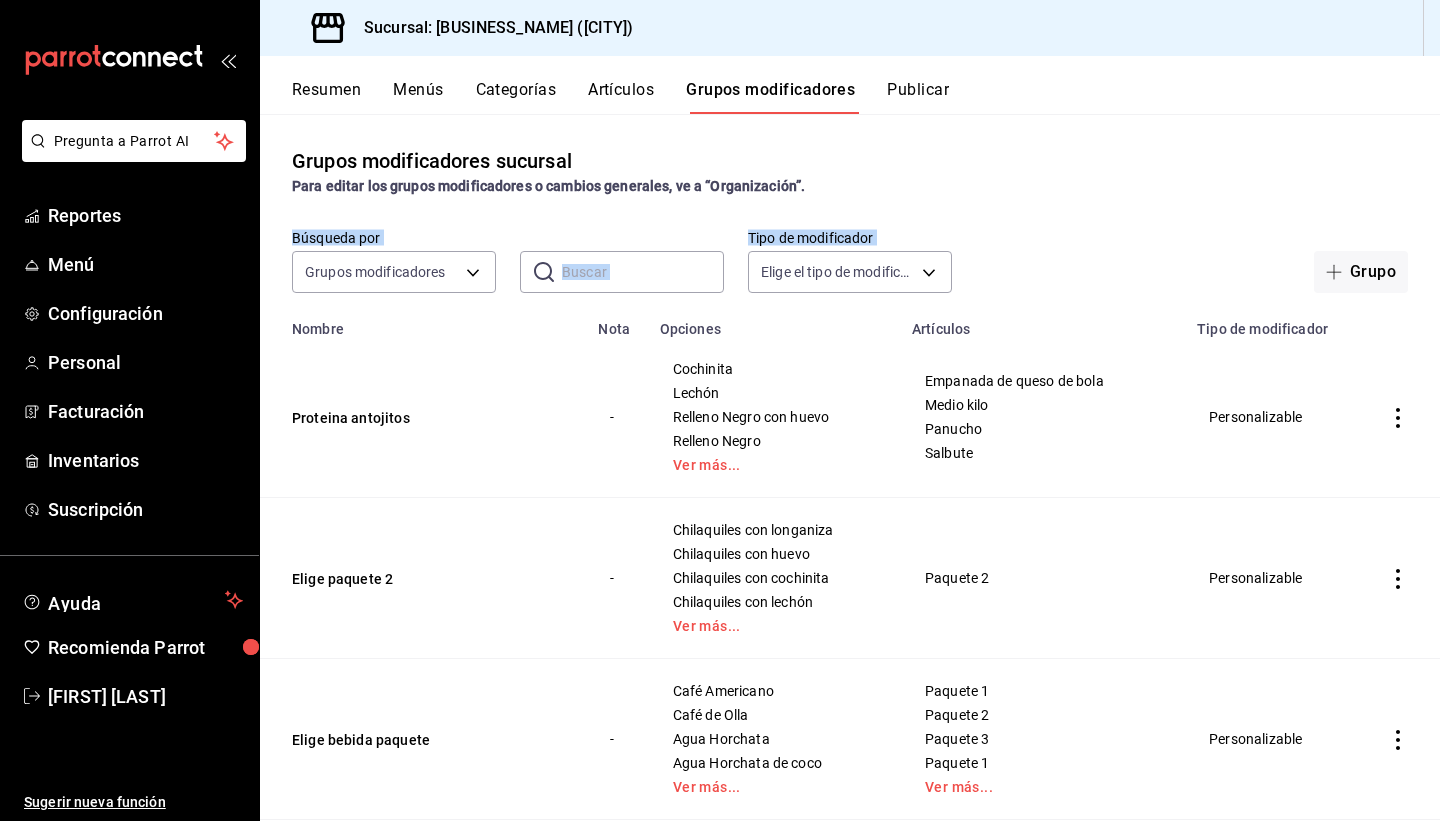 drag, startPoint x: 1435, startPoint y: 193, endPoint x: 1436, endPoint y: 263, distance: 70.00714 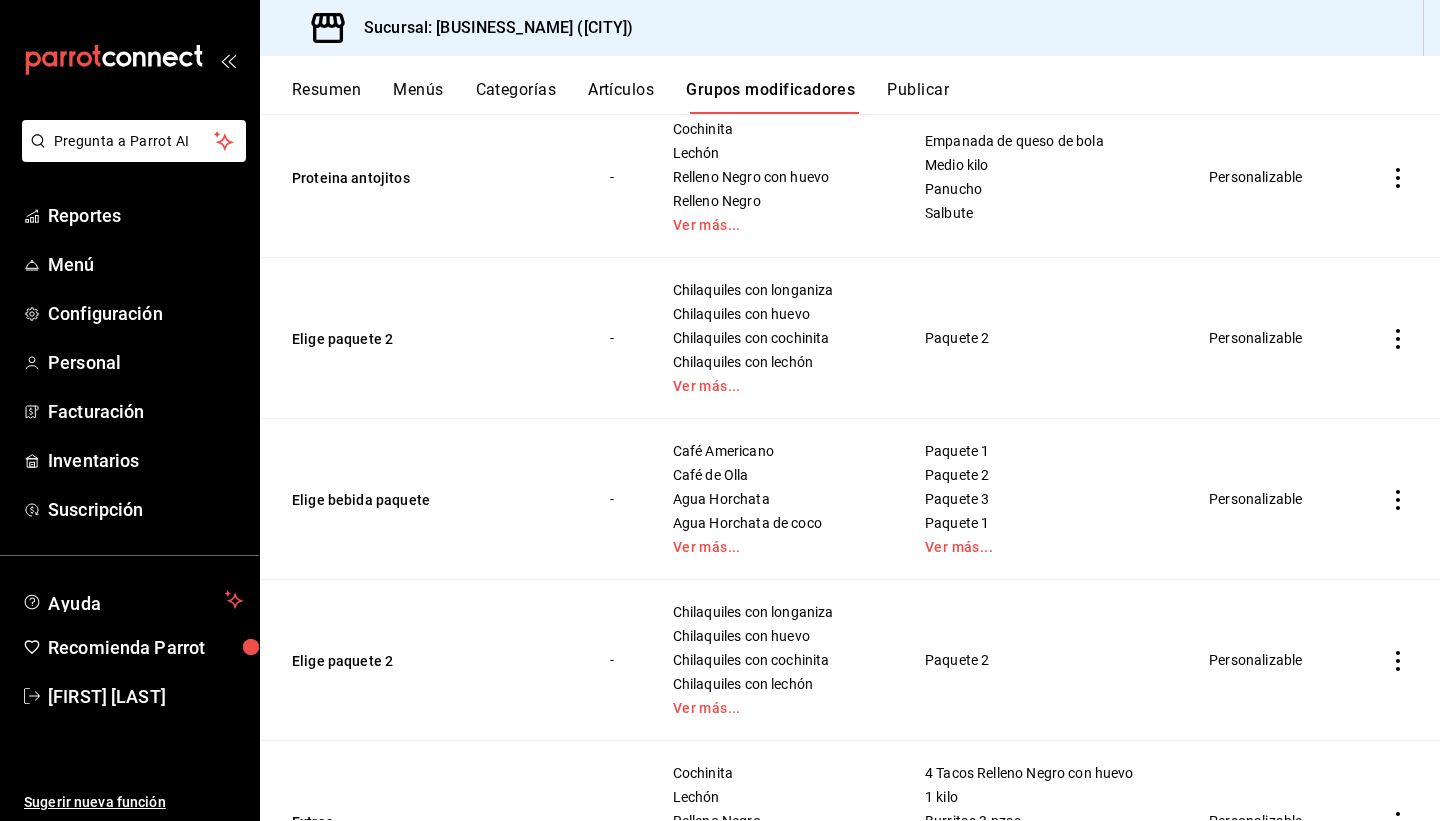 scroll, scrollTop: 280, scrollLeft: 0, axis: vertical 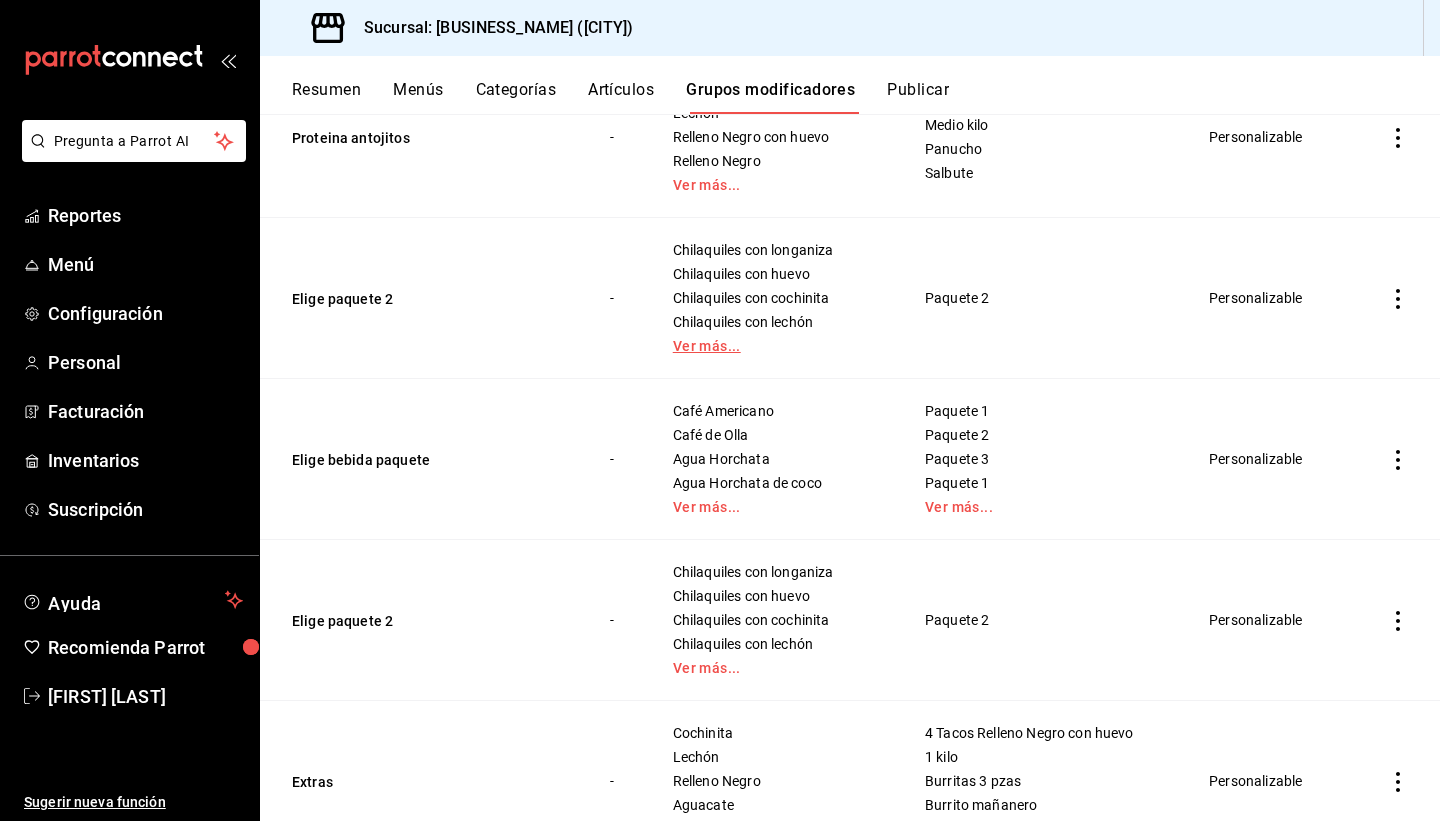 click on "Ver más..." at bounding box center (774, 346) 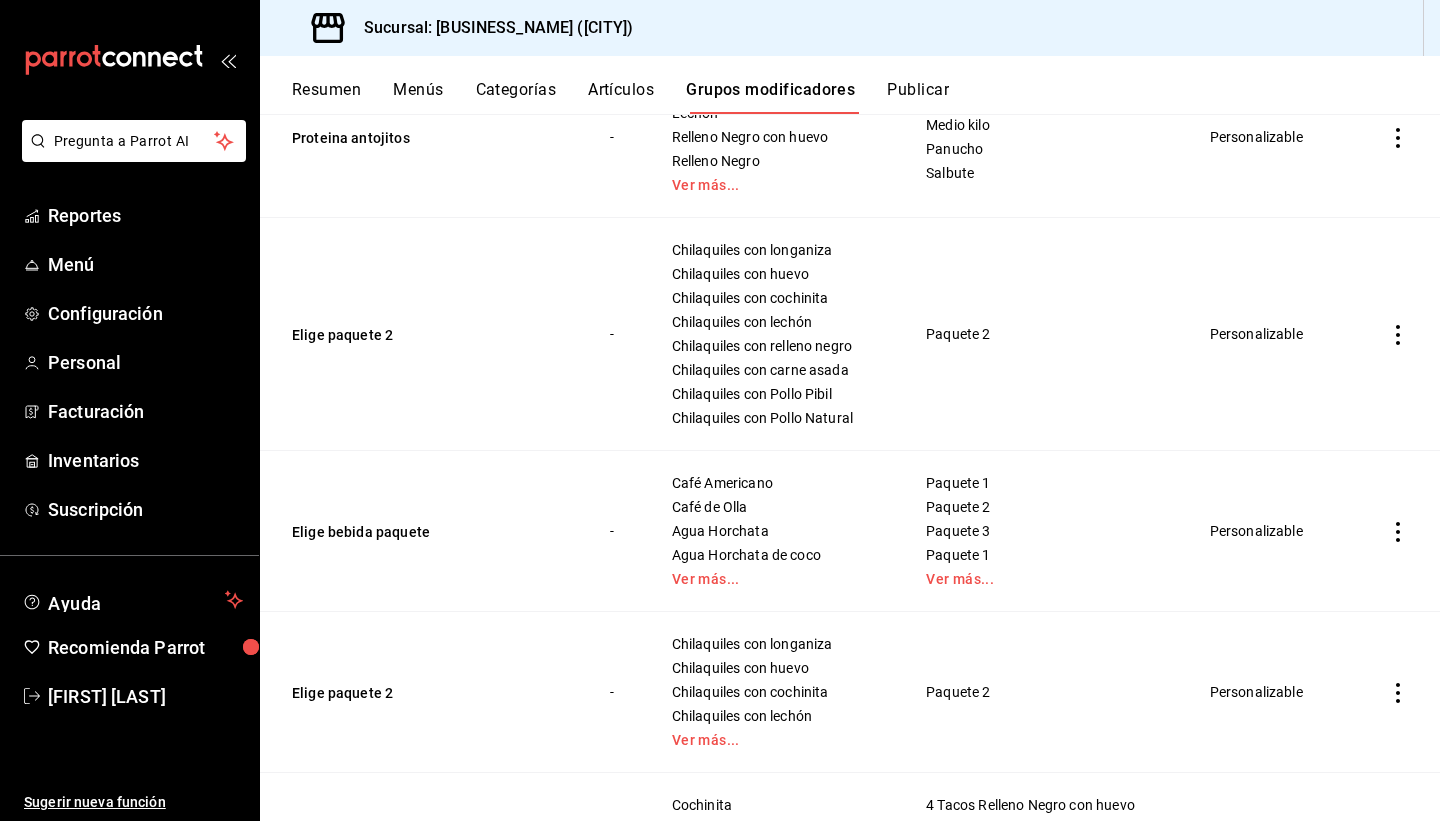 click 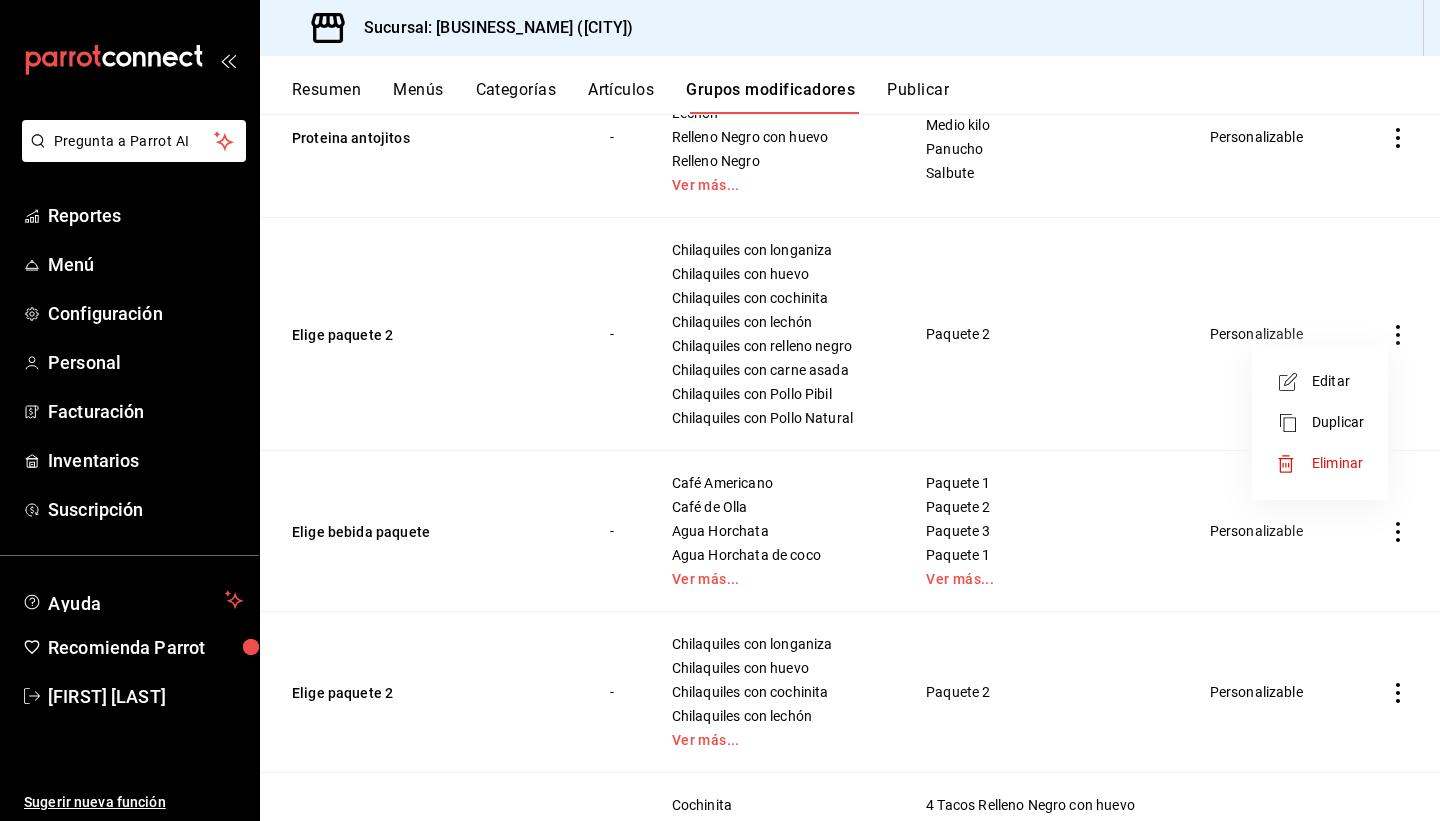 click on "Editar" at bounding box center [1338, 381] 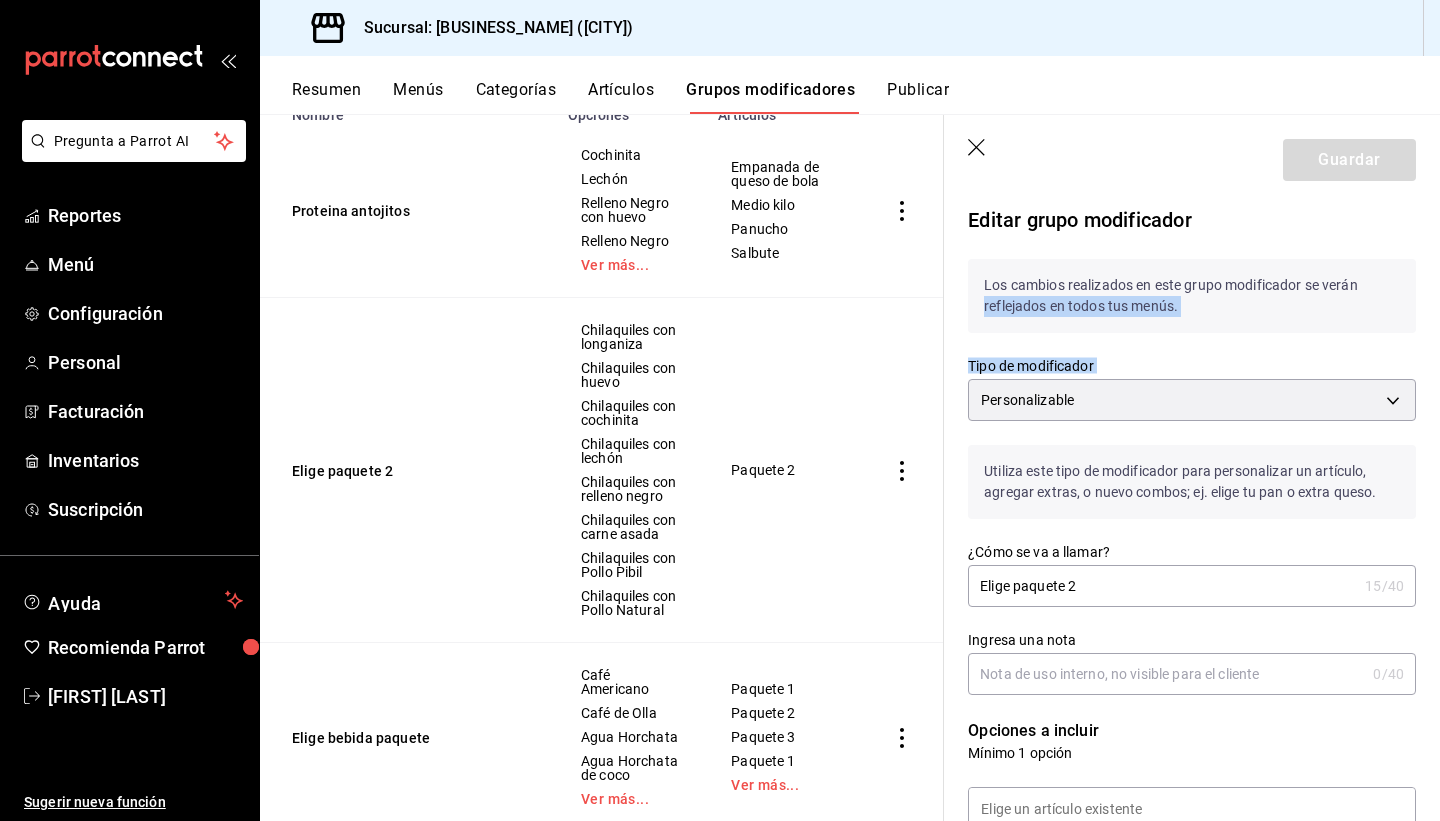 drag, startPoint x: 1434, startPoint y: 293, endPoint x: 1439, endPoint y: 377, distance: 84.14868 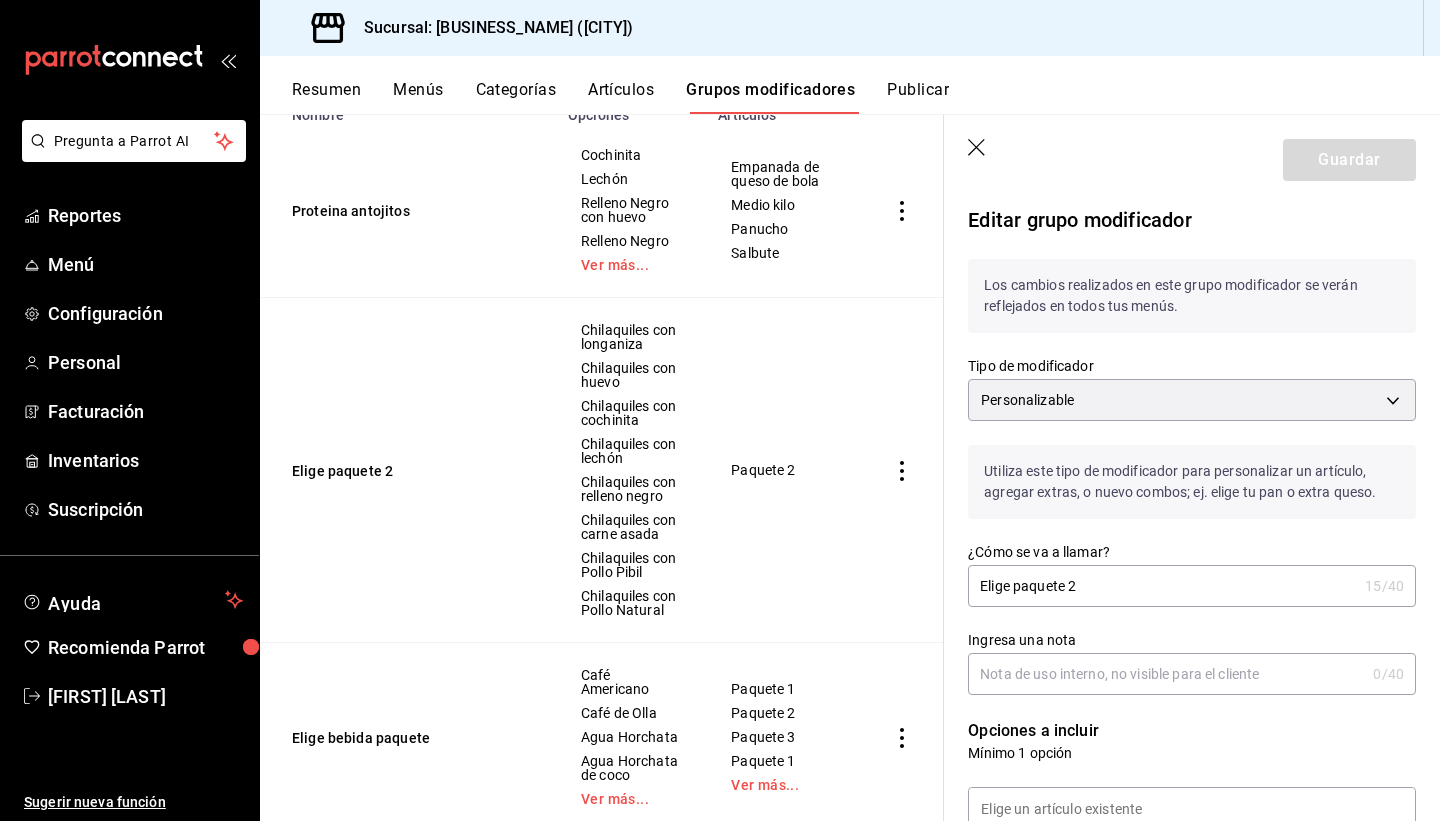 click on "Editar grupo modificador Los cambios realizados en este grupo modificador se verán reflejados en todos tus menús. Tipo de modificador Personalizable CUSTOMIZABLE Utiliza este tipo de modificador para personalizar un artículo, agregar extras, o nuevo combos; ej. elige tu pan o extra queso. ¿Cómo se va a llamar? Elige paquete 2 15 /40 ¿Cómo se va a llamar? Ingresa una nota 0 /40 Ingresa una nota Opciones a incluir Mínimo 1 opción Opción Precio Chilaquiles con longaniza ​ $ 0.00 ​ Chilaquiles con huevo ​ $ 0.00 ​ Chilaquiles con cochinita ​ $ 0.00 ​ Chilaquiles con lechón ​ $ 0.00 ​ Chilaquiles con relleno negro ​ $ 0.00 ​ Chilaquiles con carne asada ​ $ 0.00 ​ Chilaquiles con Pollo Pibil ​ $ 0.00 ​ Chilaquiles con Pollo Natural ​ $ 0.00 ​ Nuevo artículo Reglas Define las reglas que deben seguir los clientes al elegir un grupo modificador. ¿Quieres que seleccionen una opción de forma obligatoria? Opciones  1 1 ¿Cuántas veces pueden elegir la misma opción? 1 Clave" at bounding box center [1192, 1301] 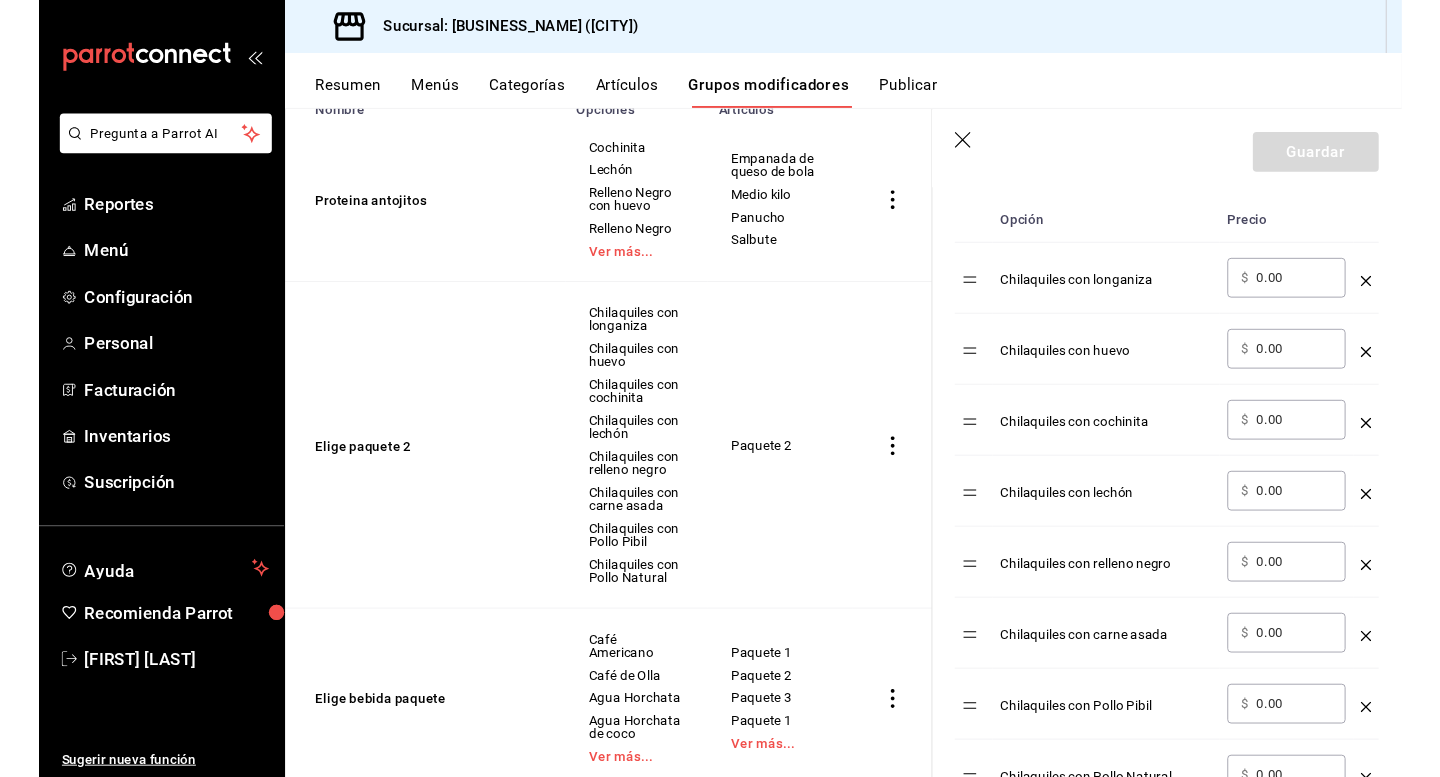 scroll, scrollTop: 640, scrollLeft: 0, axis: vertical 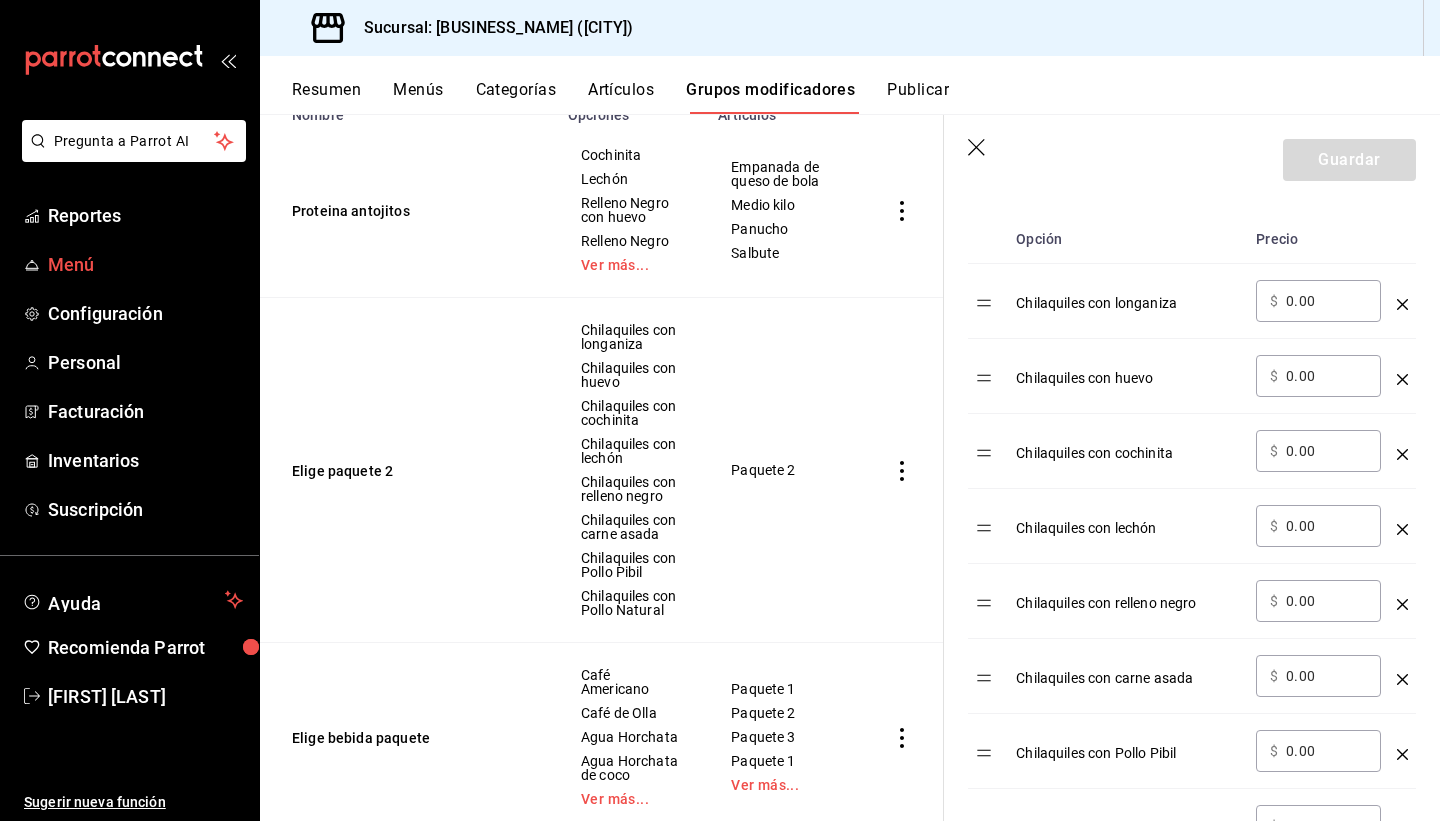 click on "Menú" at bounding box center (145, 264) 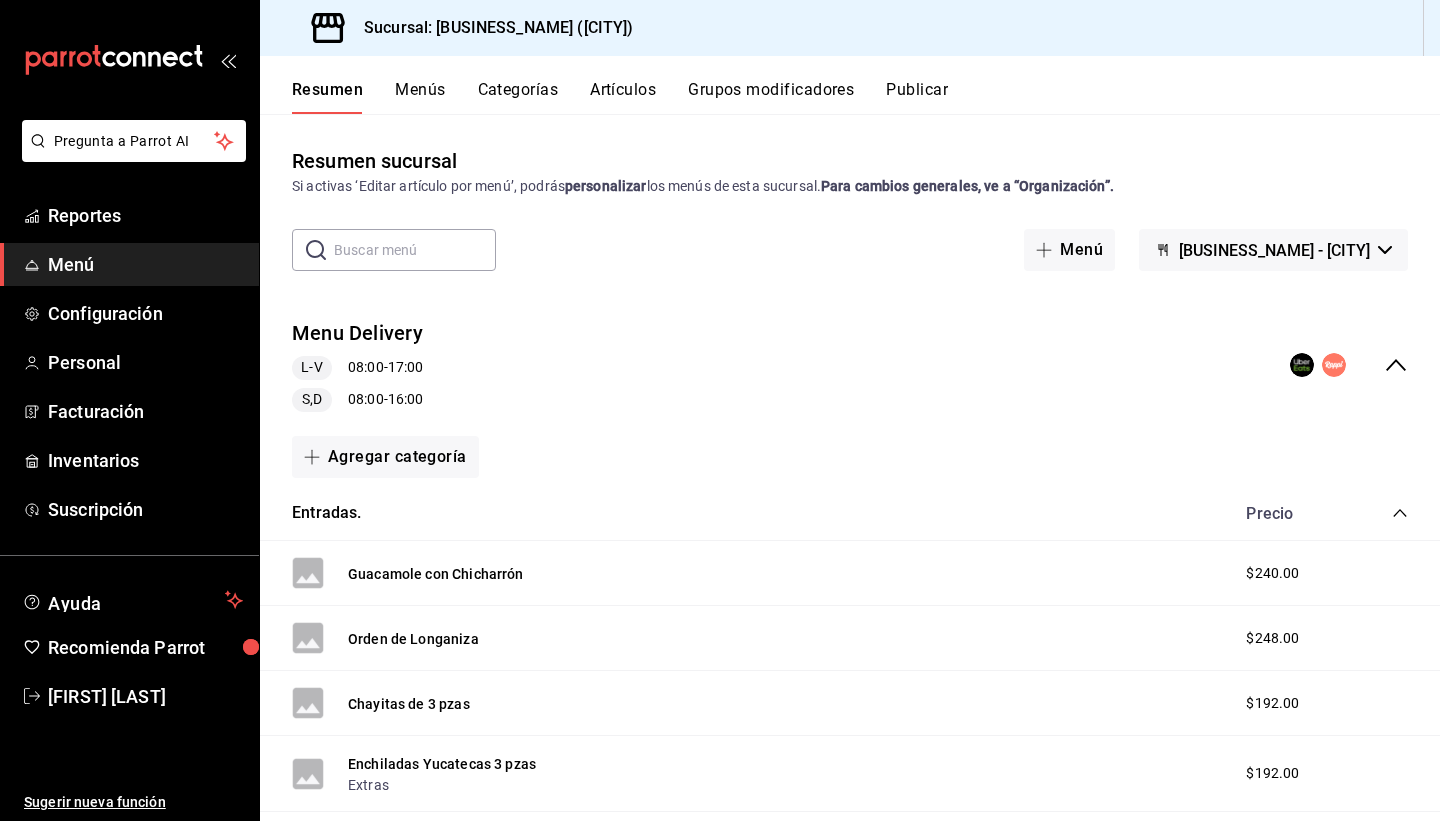 click on "Menús" at bounding box center [420, 97] 